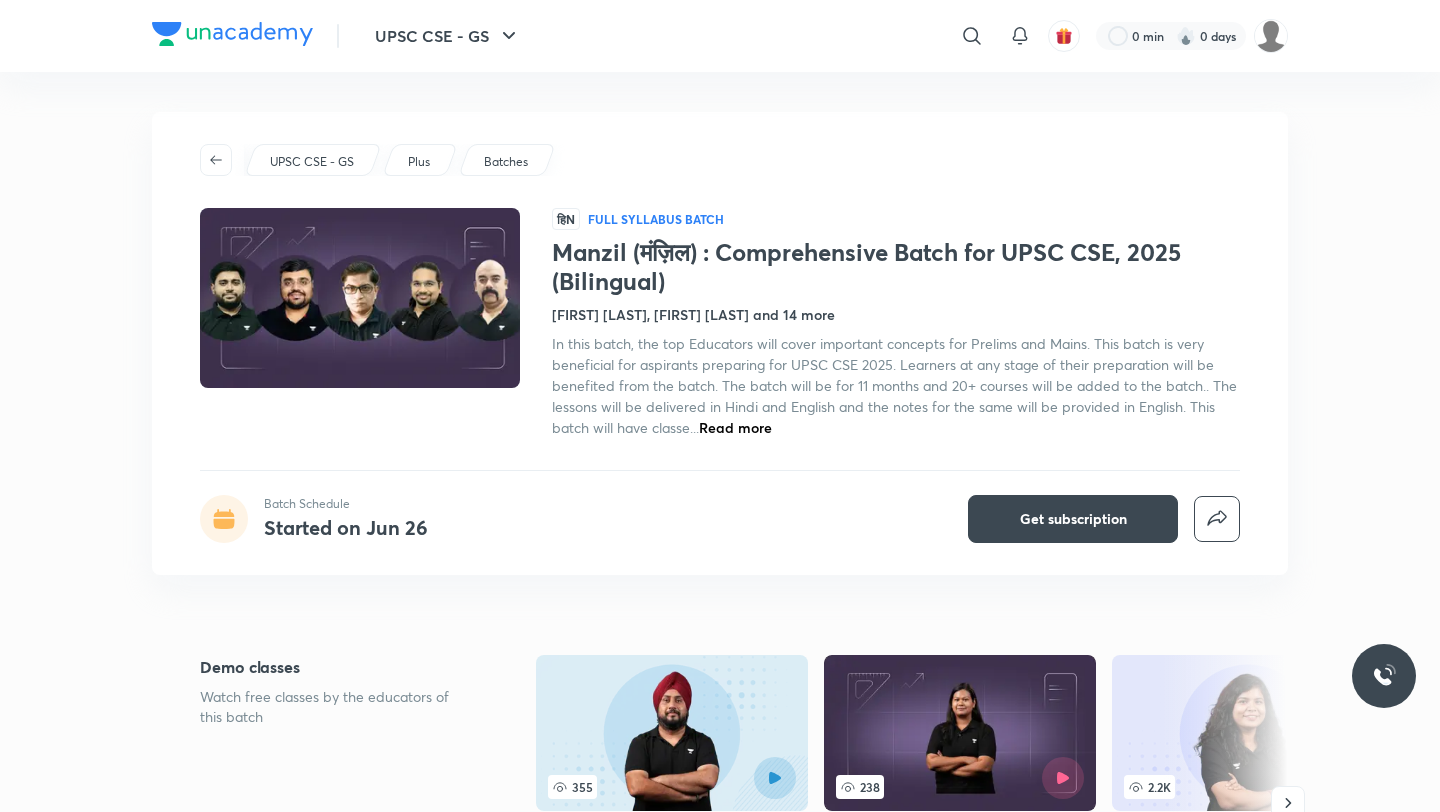 scroll, scrollTop: 0, scrollLeft: 0, axis: both 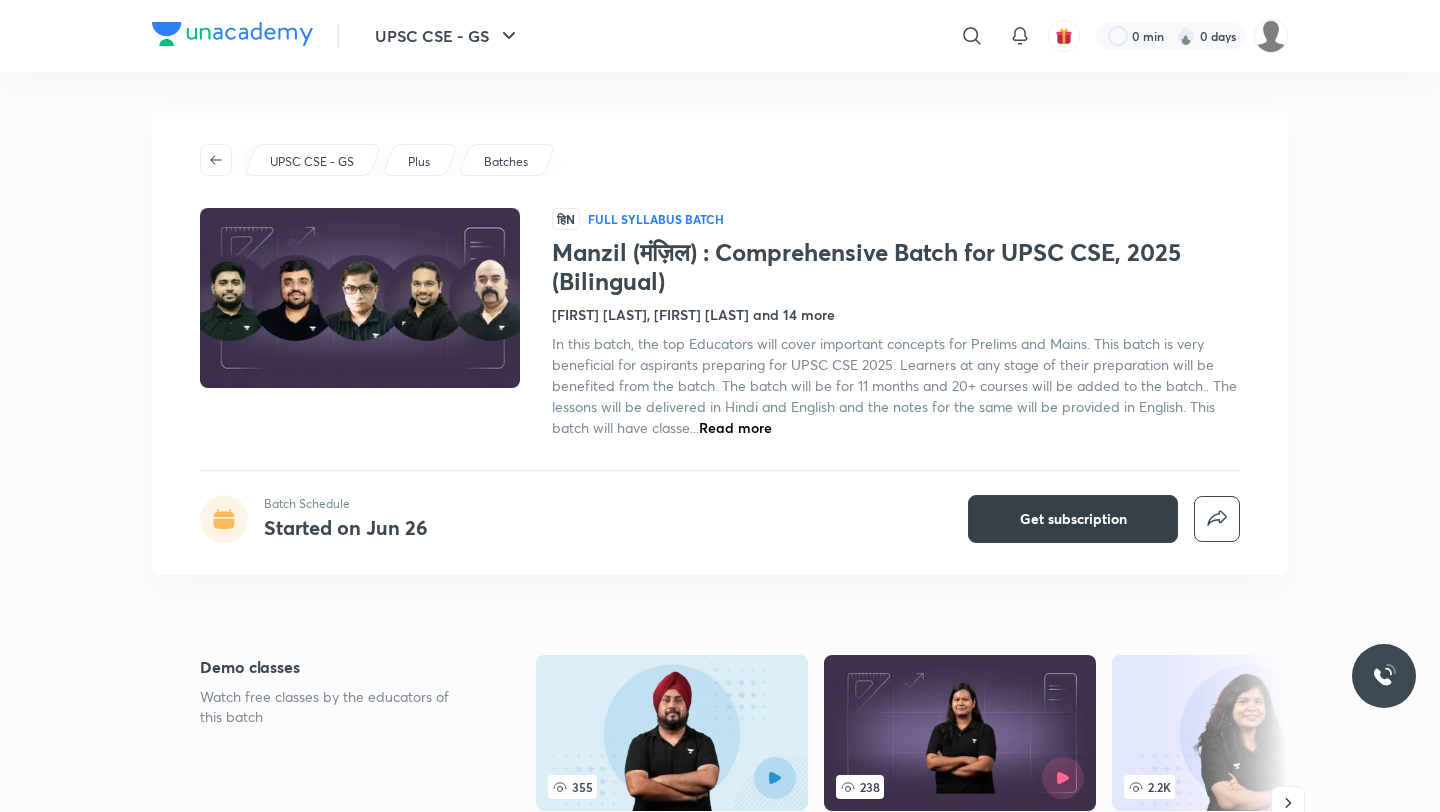 click on "Get subscription" at bounding box center [1073, 519] 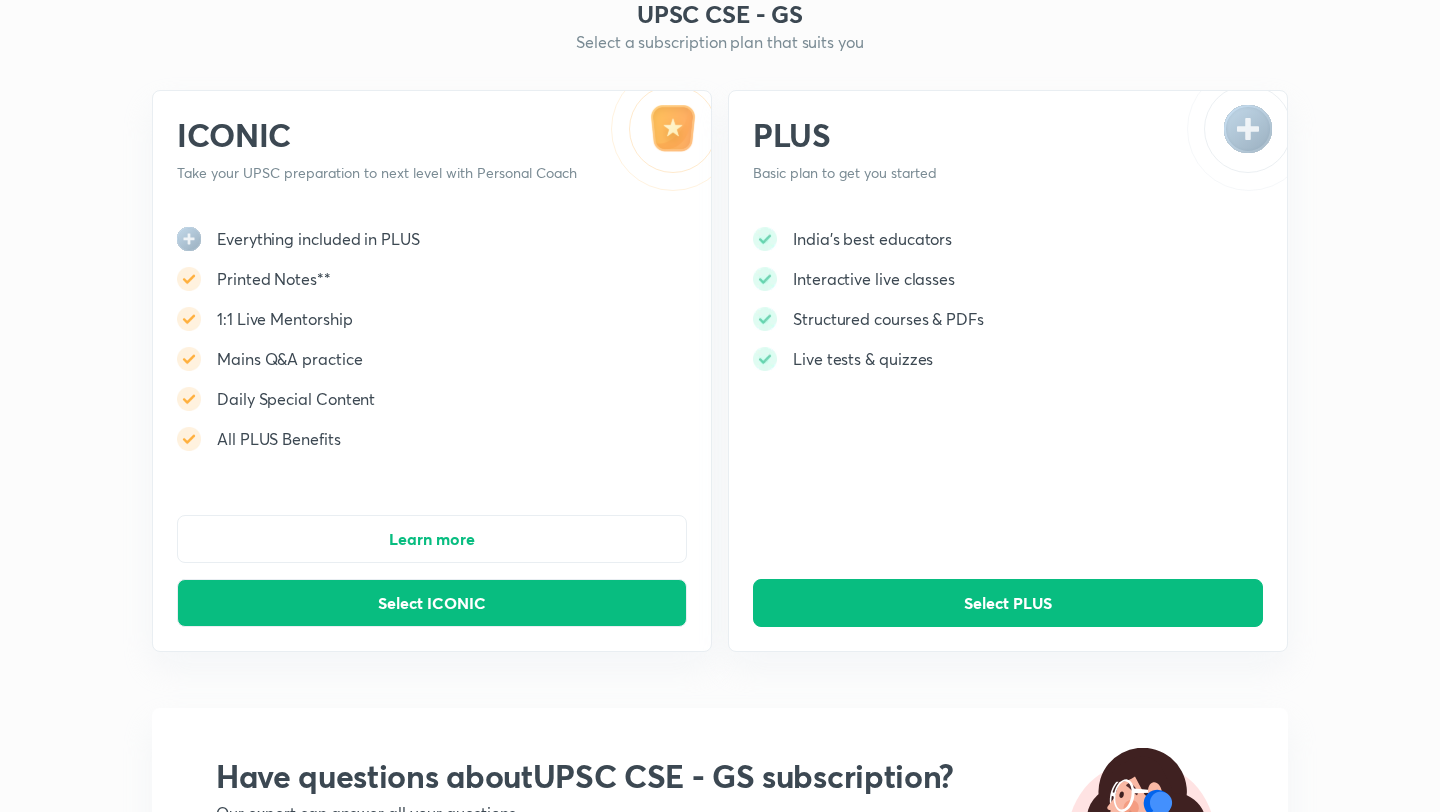 scroll, scrollTop: 161, scrollLeft: 0, axis: vertical 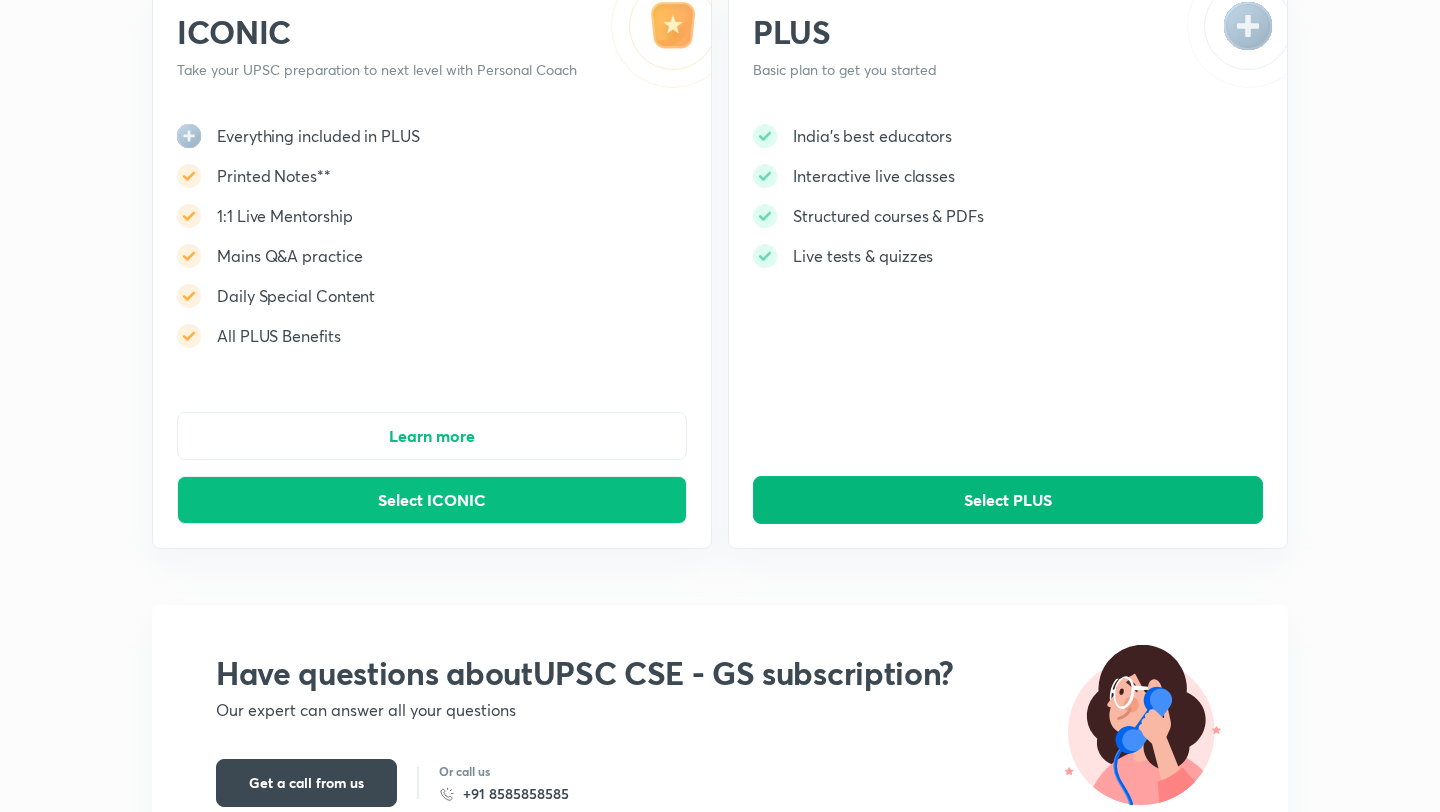 click on "Select PLUS" at bounding box center [1008, 500] 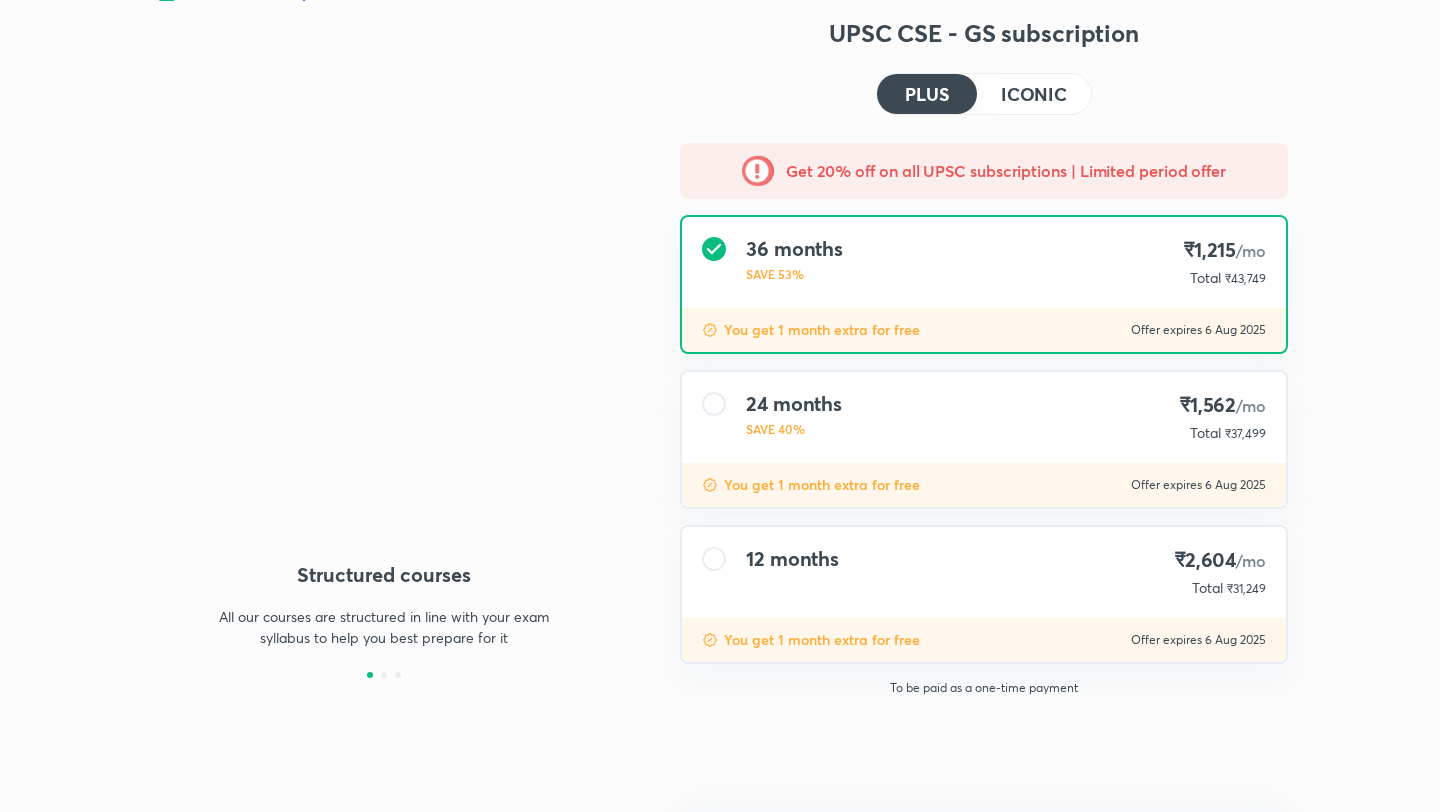 scroll, scrollTop: 0, scrollLeft: 0, axis: both 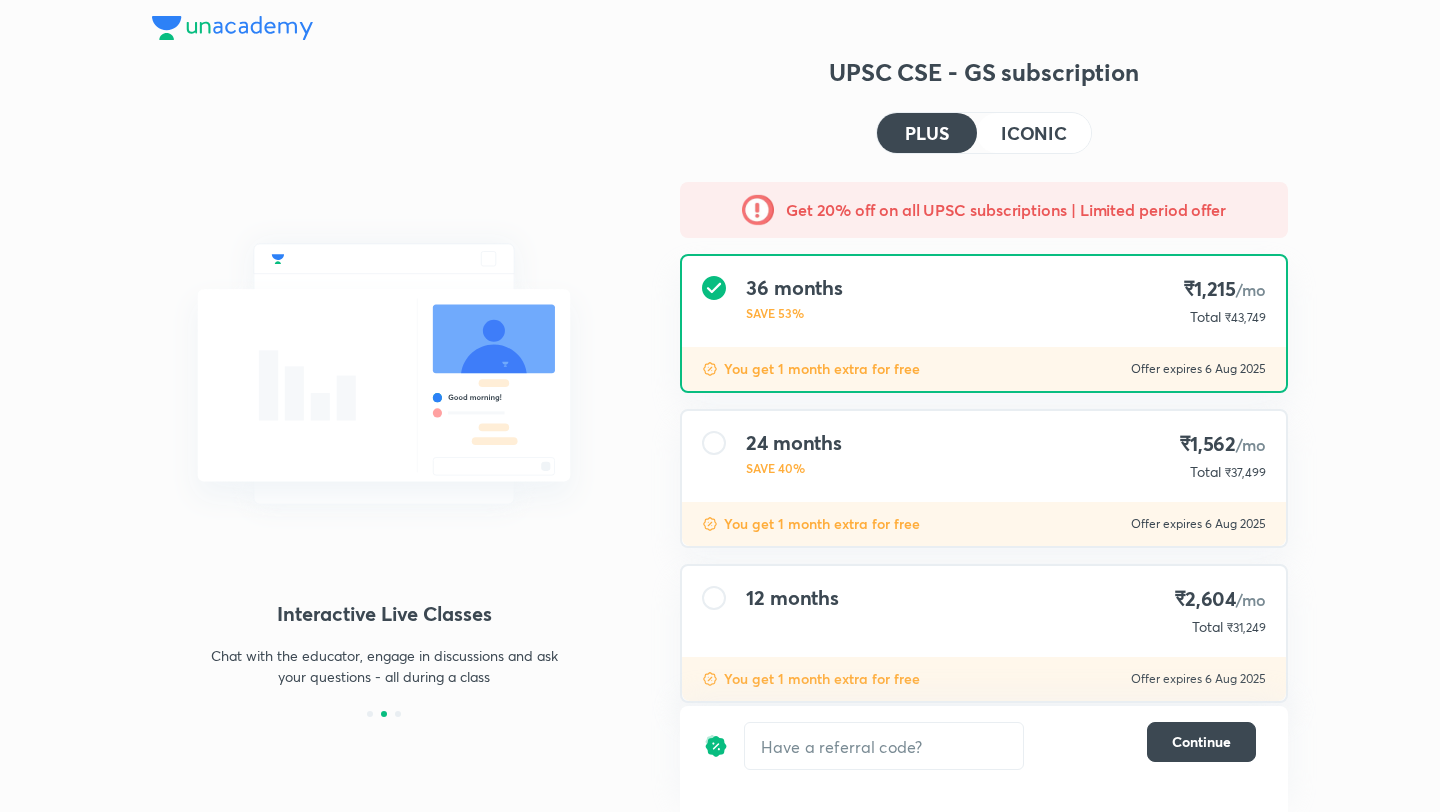 click on "ICONIC" at bounding box center [1034, 133] 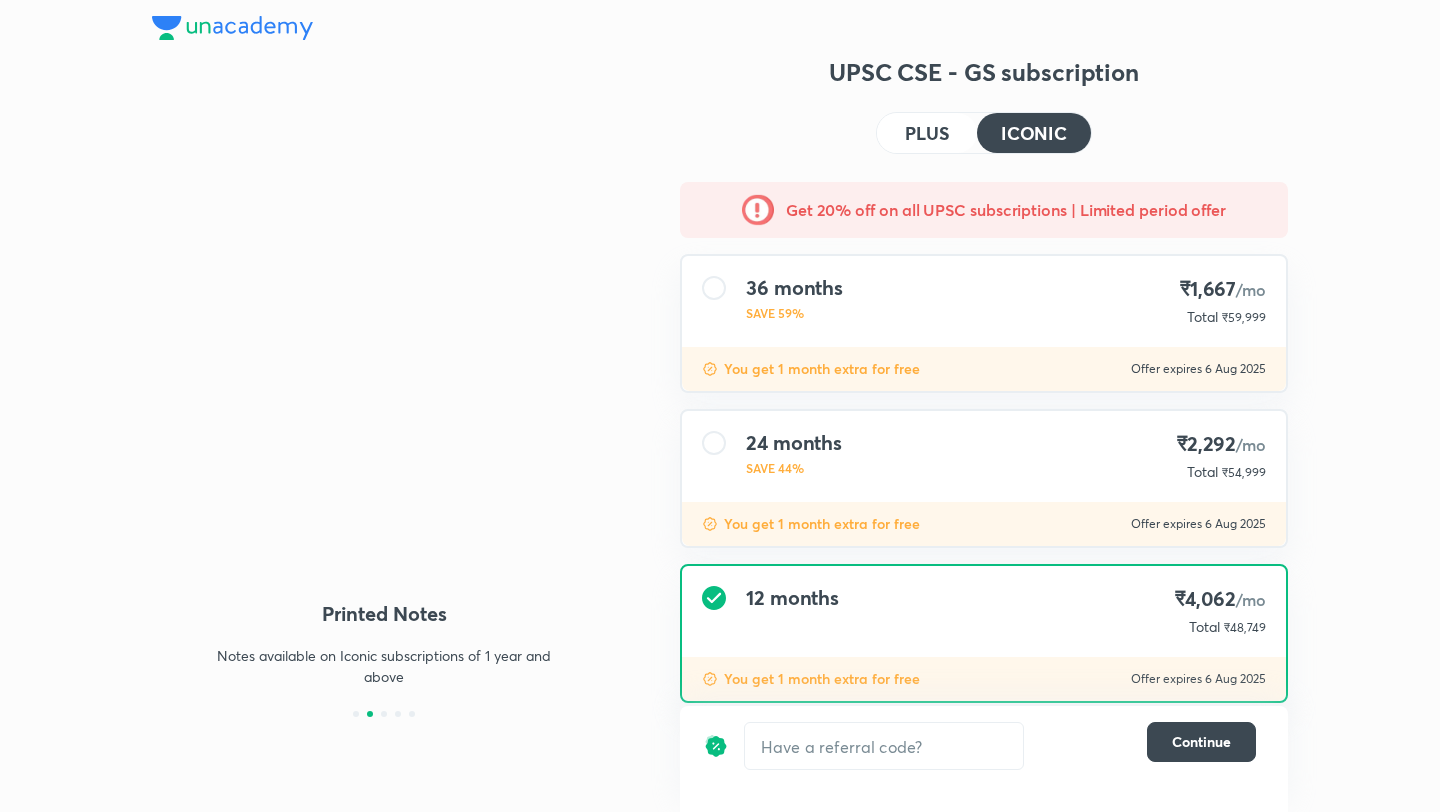 click on "PLUS" at bounding box center [927, 133] 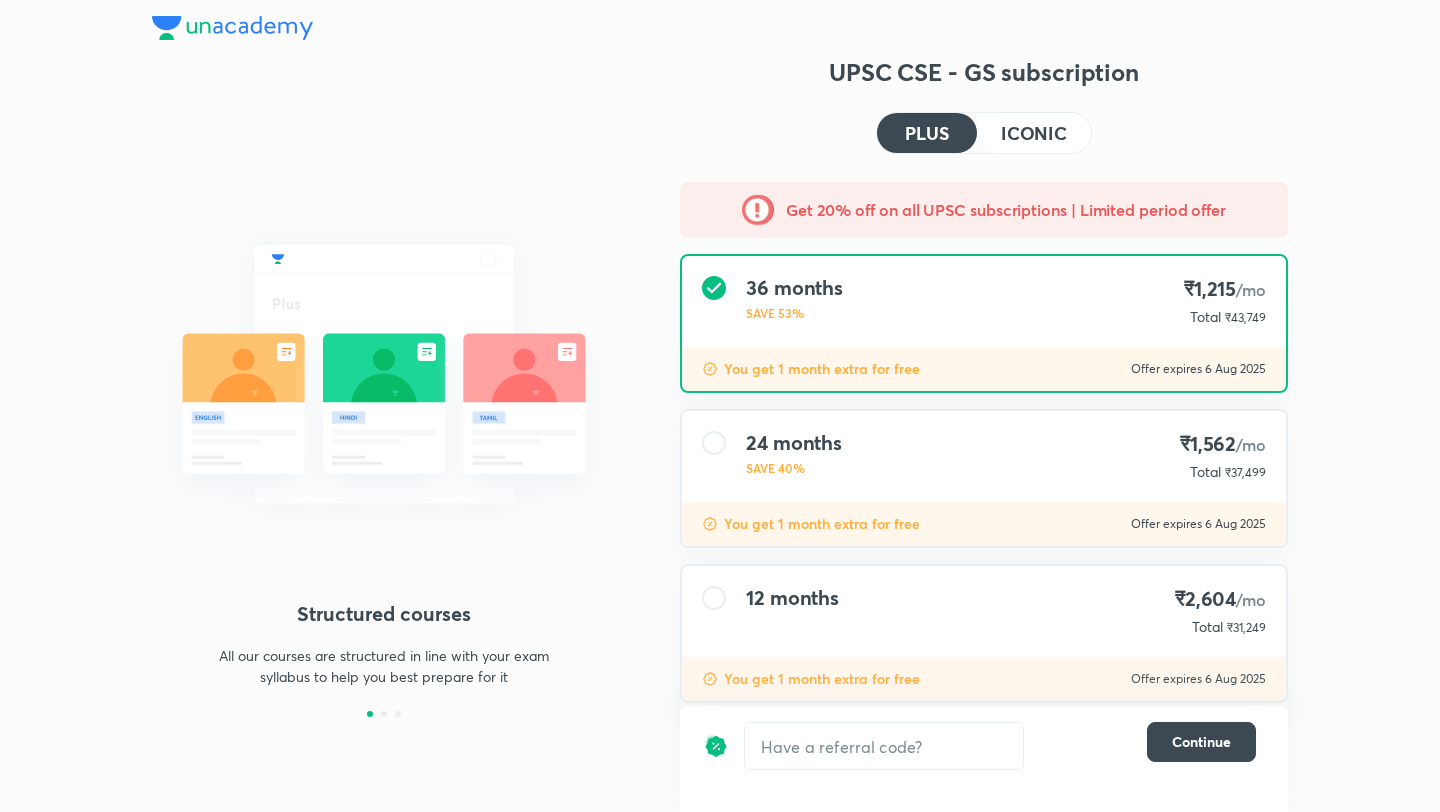 scroll, scrollTop: 40, scrollLeft: 0, axis: vertical 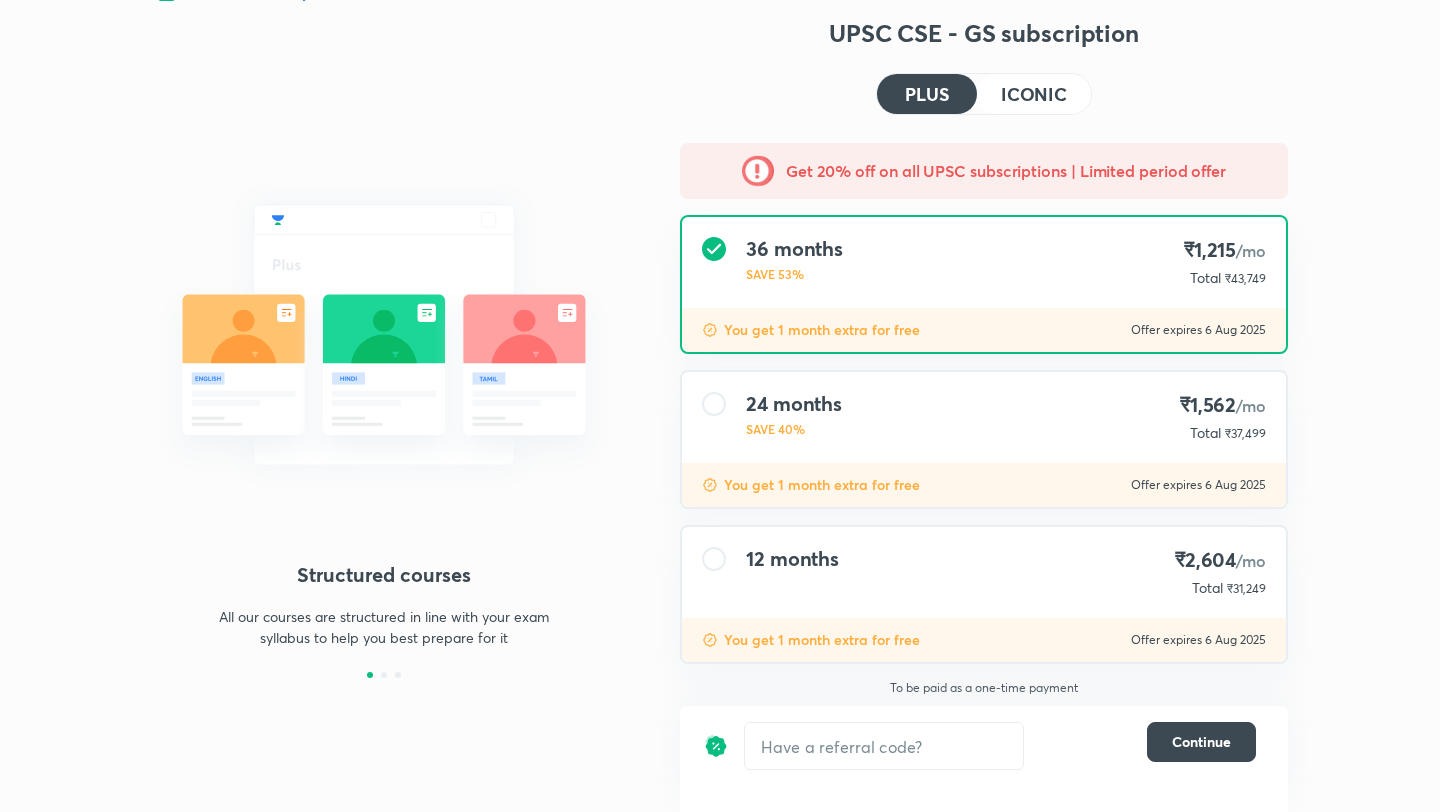 click on "ICONIC" at bounding box center [1034, 94] 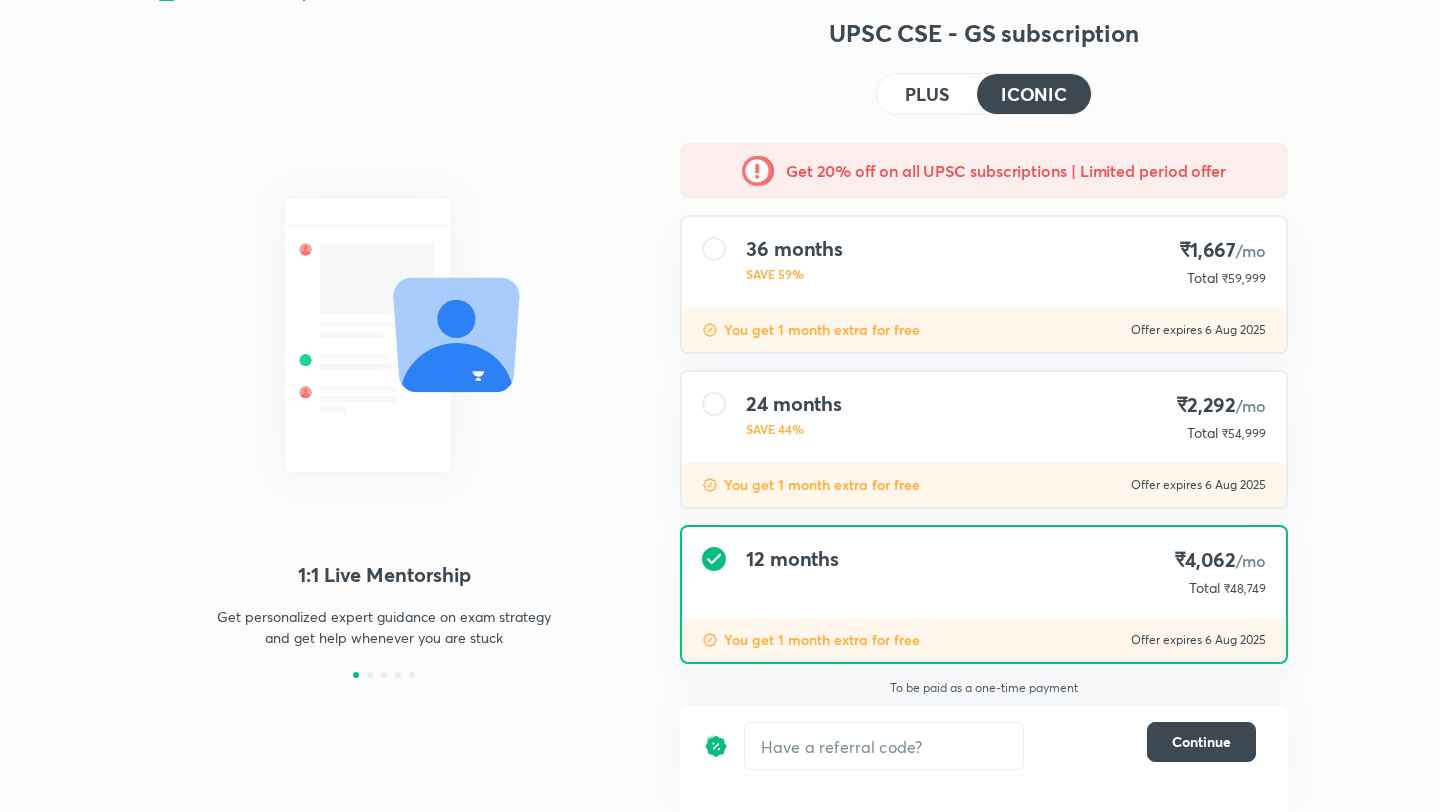 click on "PLUS" at bounding box center (927, 94) 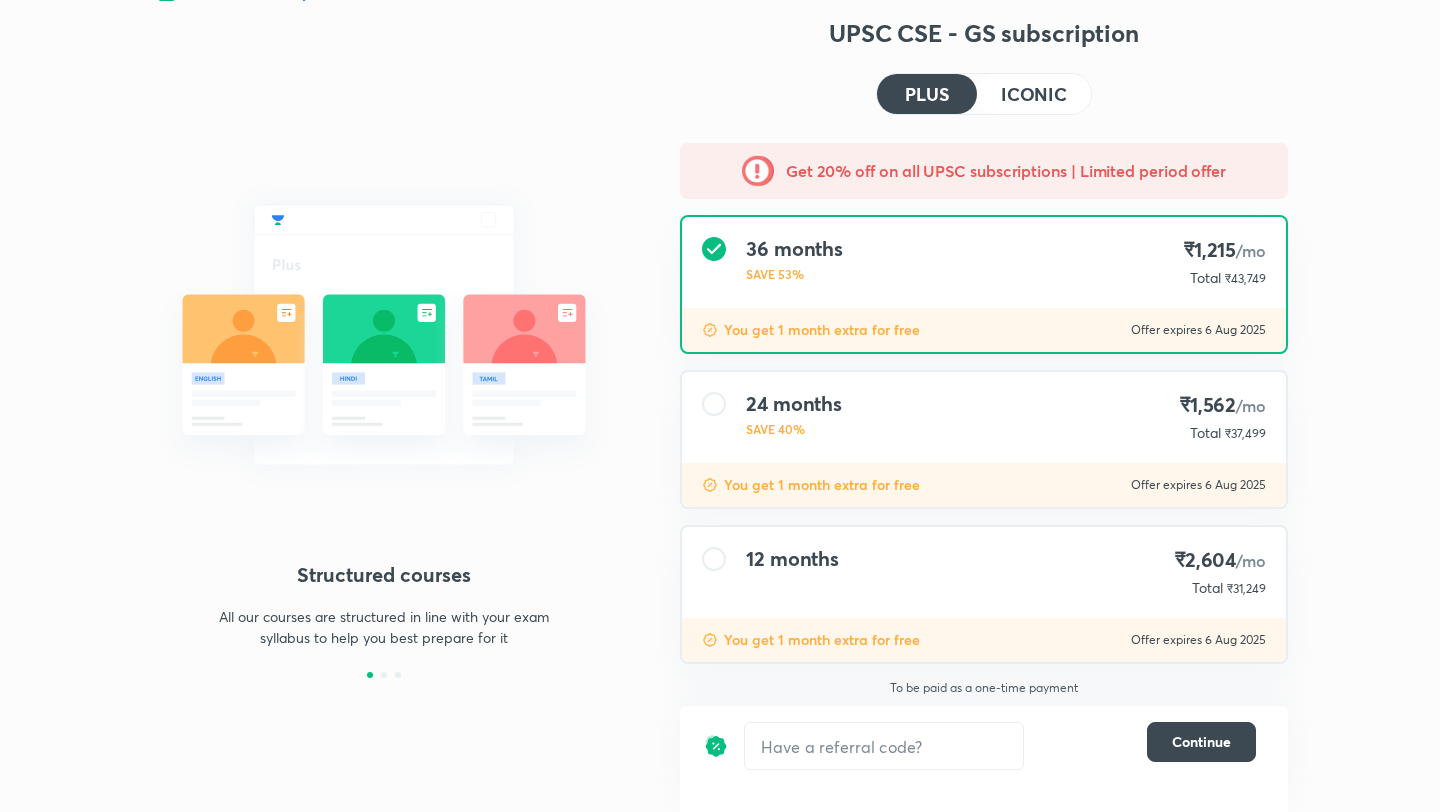 scroll, scrollTop: 39, scrollLeft: 0, axis: vertical 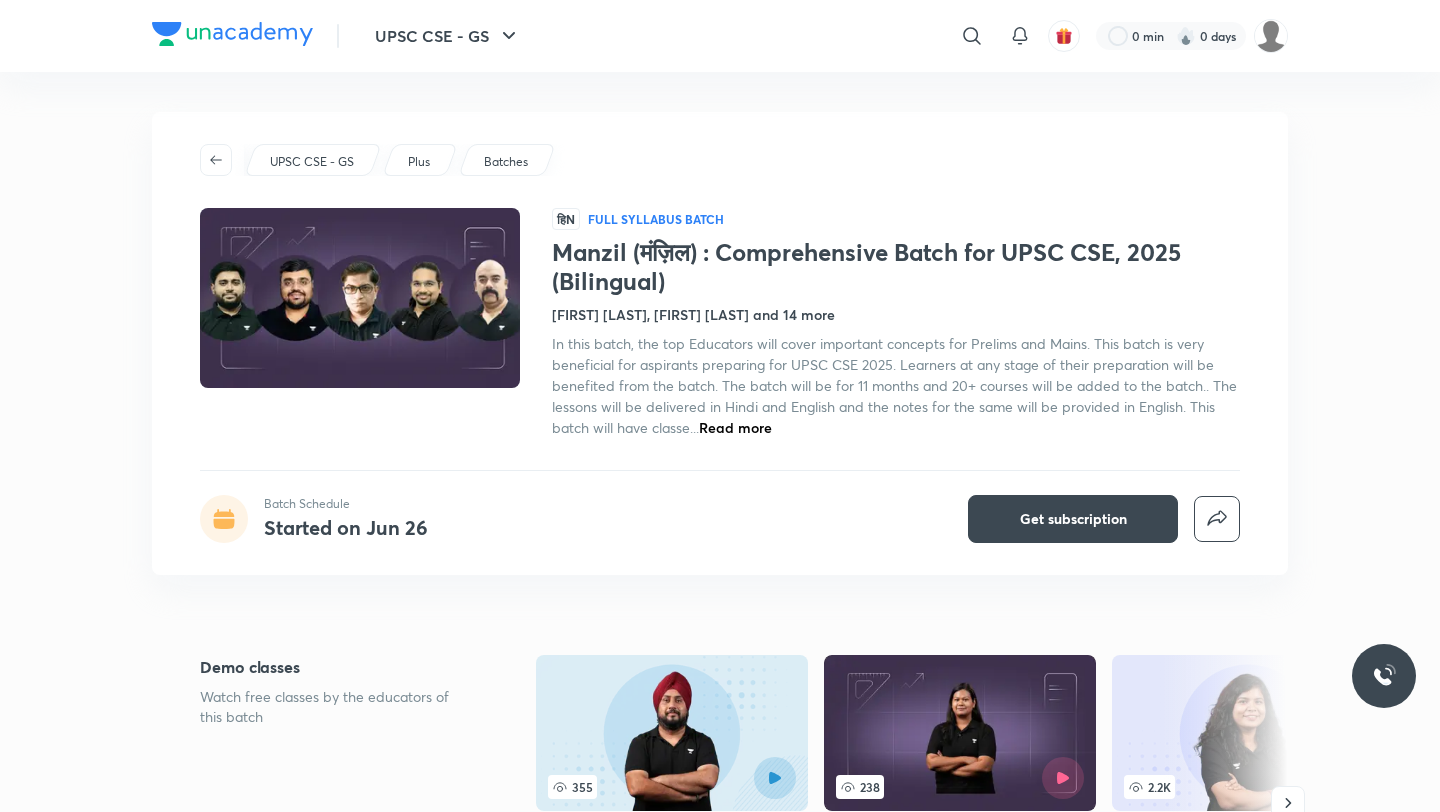 click on "Read more" at bounding box center [735, 427] 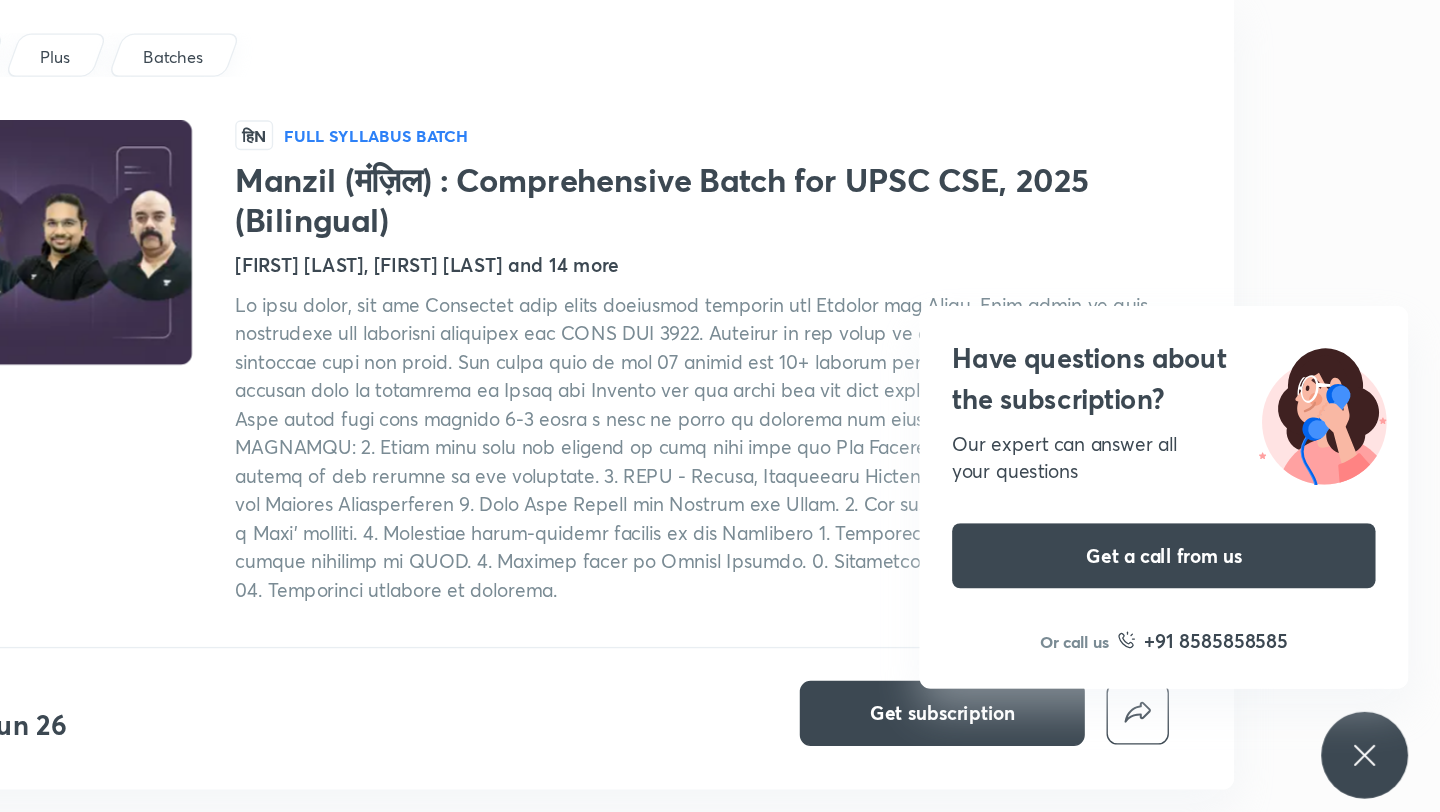 click 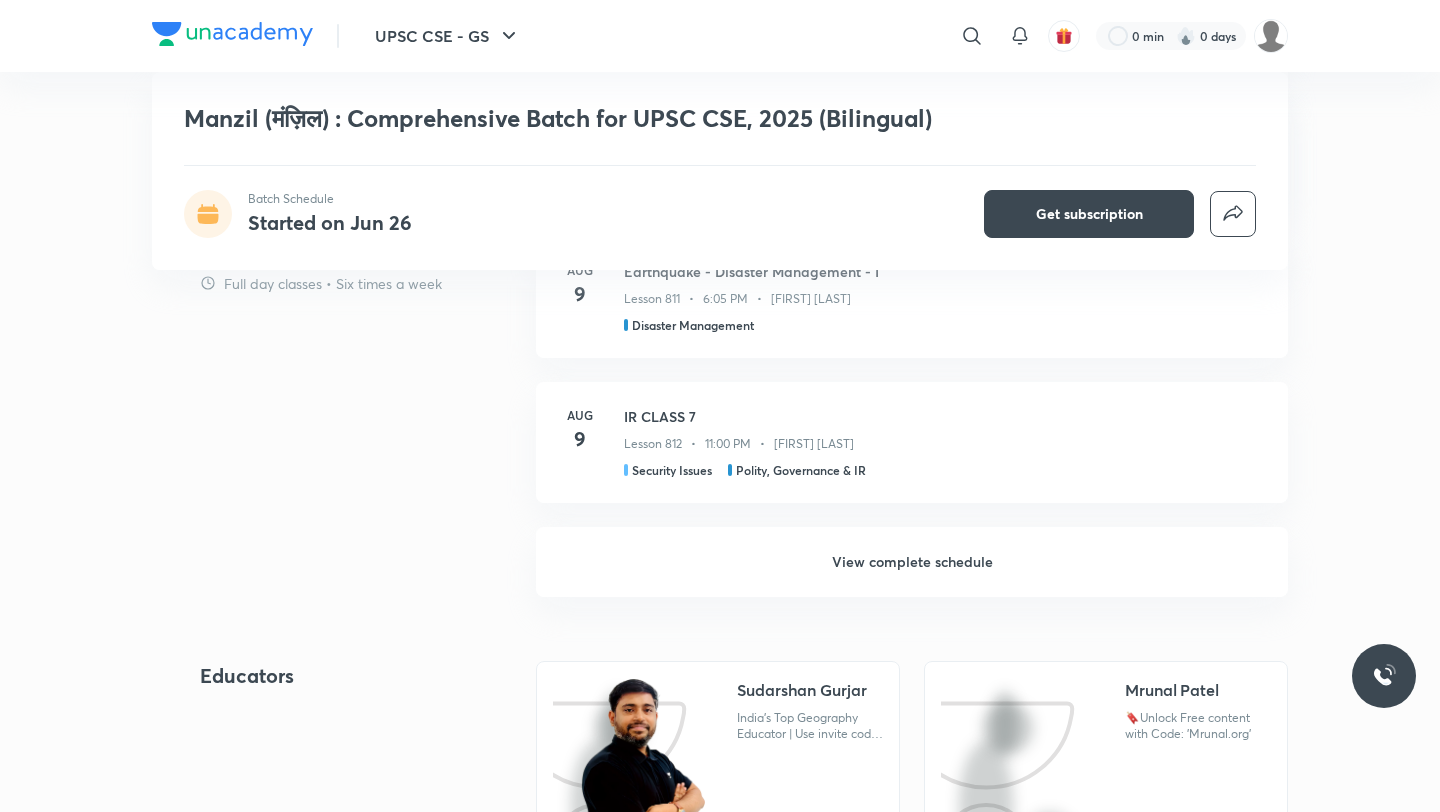 scroll, scrollTop: 2564, scrollLeft: 0, axis: vertical 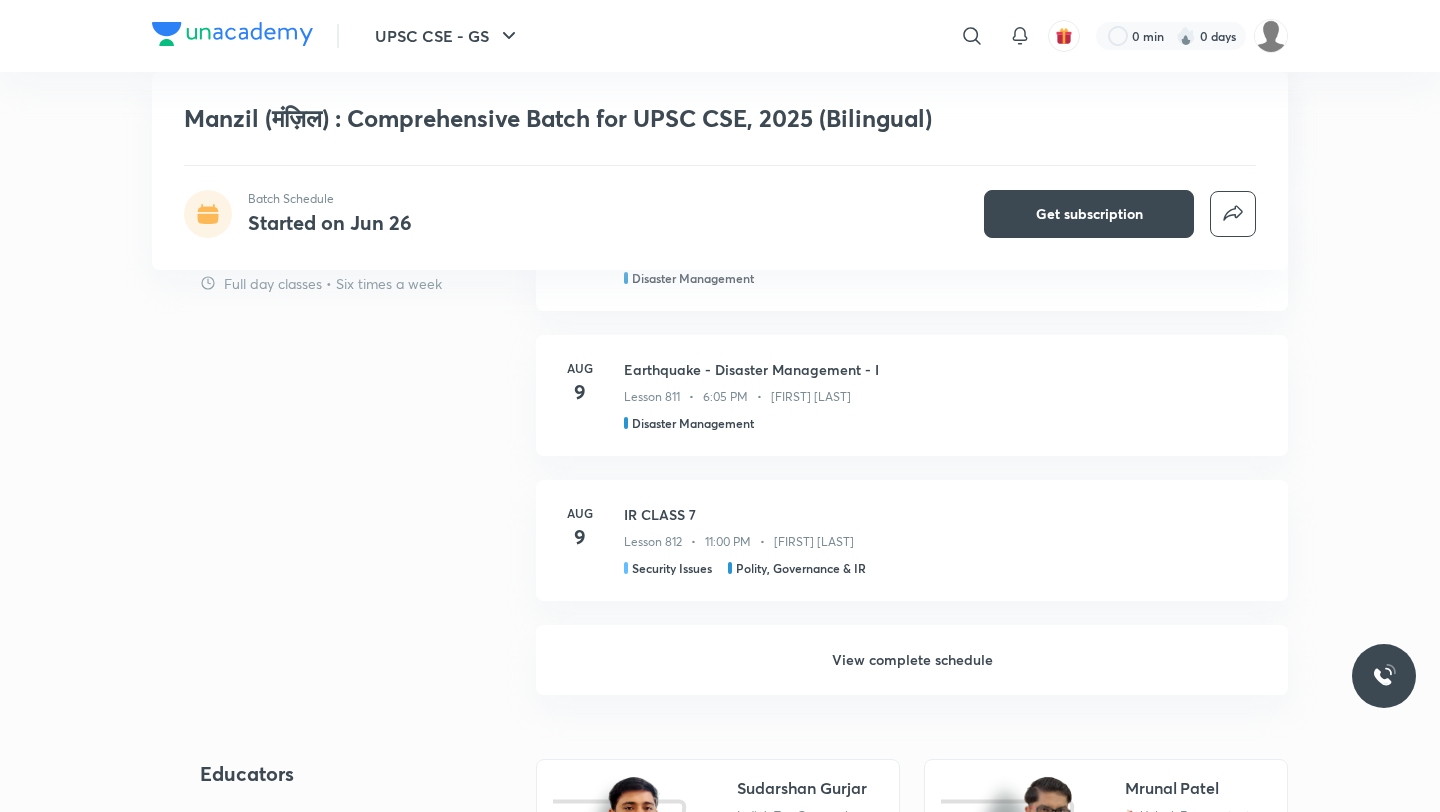 click on "View complete schedule" at bounding box center (912, 660) 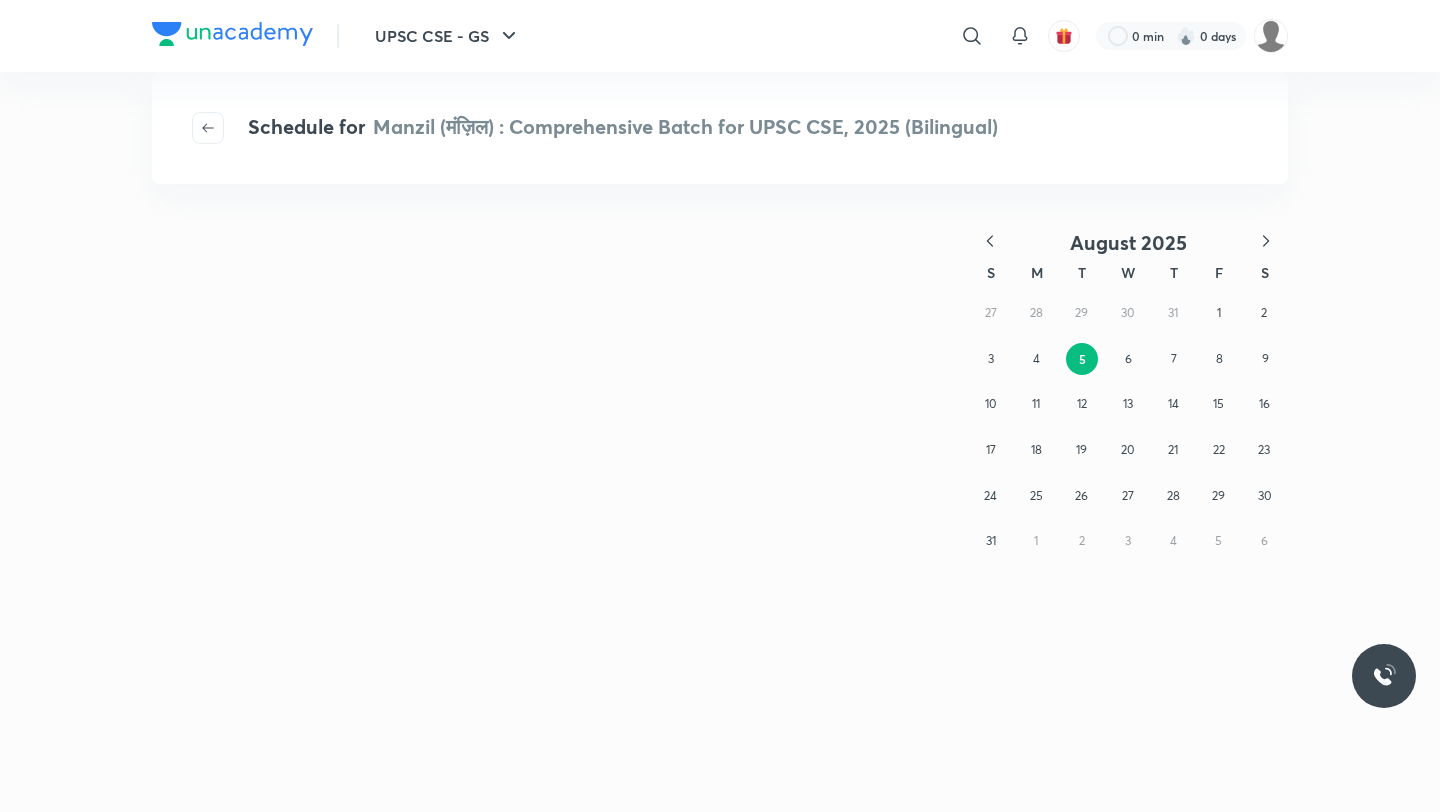 scroll, scrollTop: 0, scrollLeft: 0, axis: both 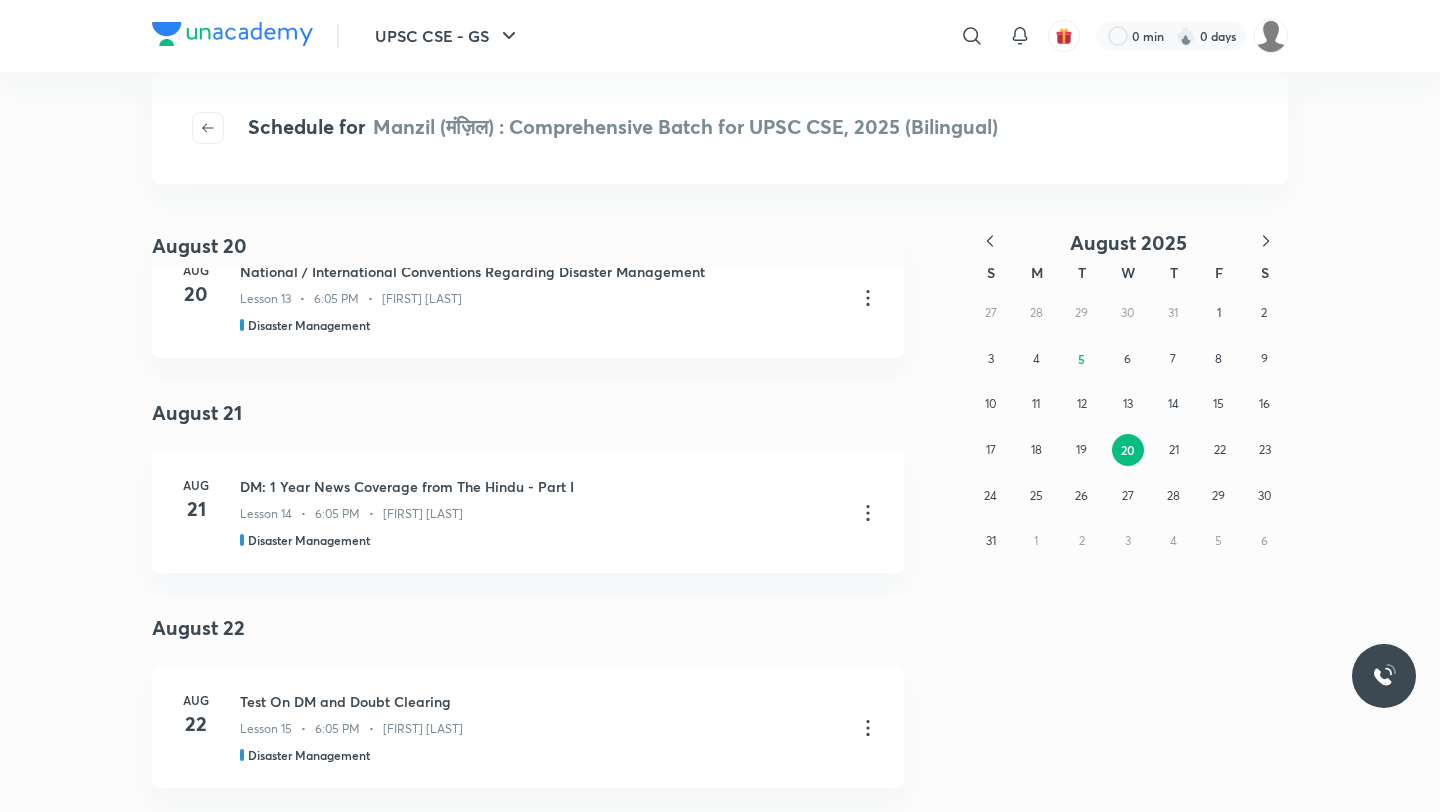 click 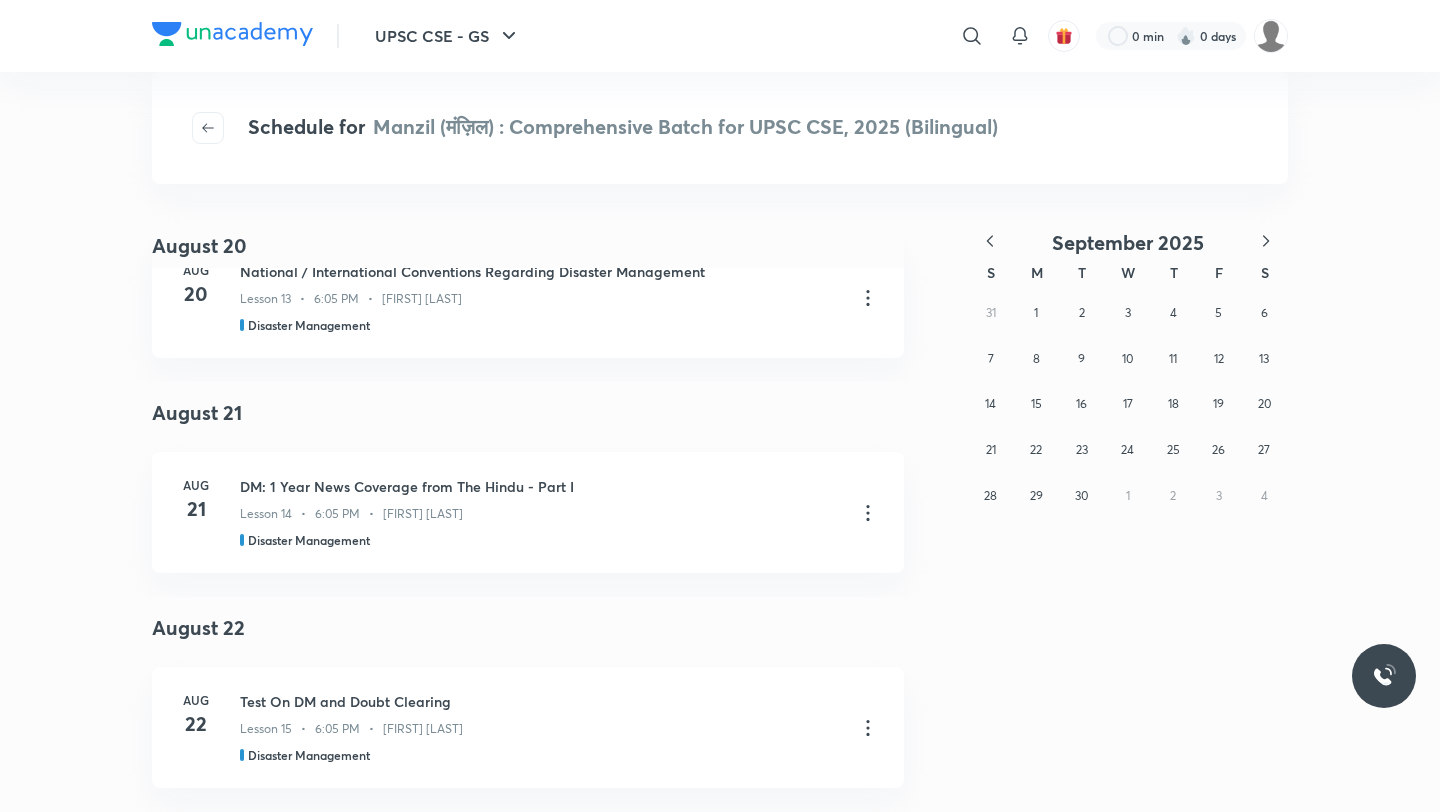 click 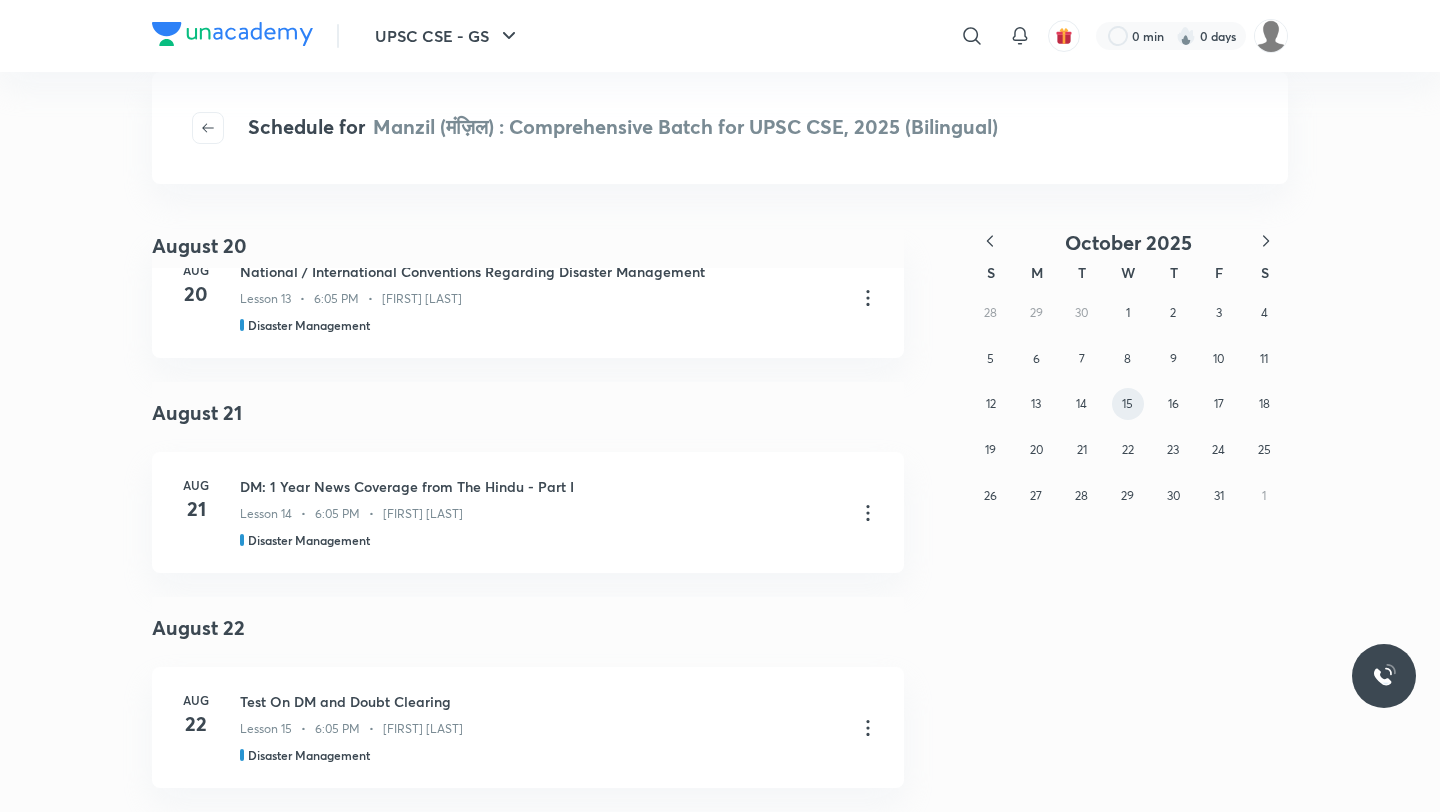 click on "15" at bounding box center [1127, 403] 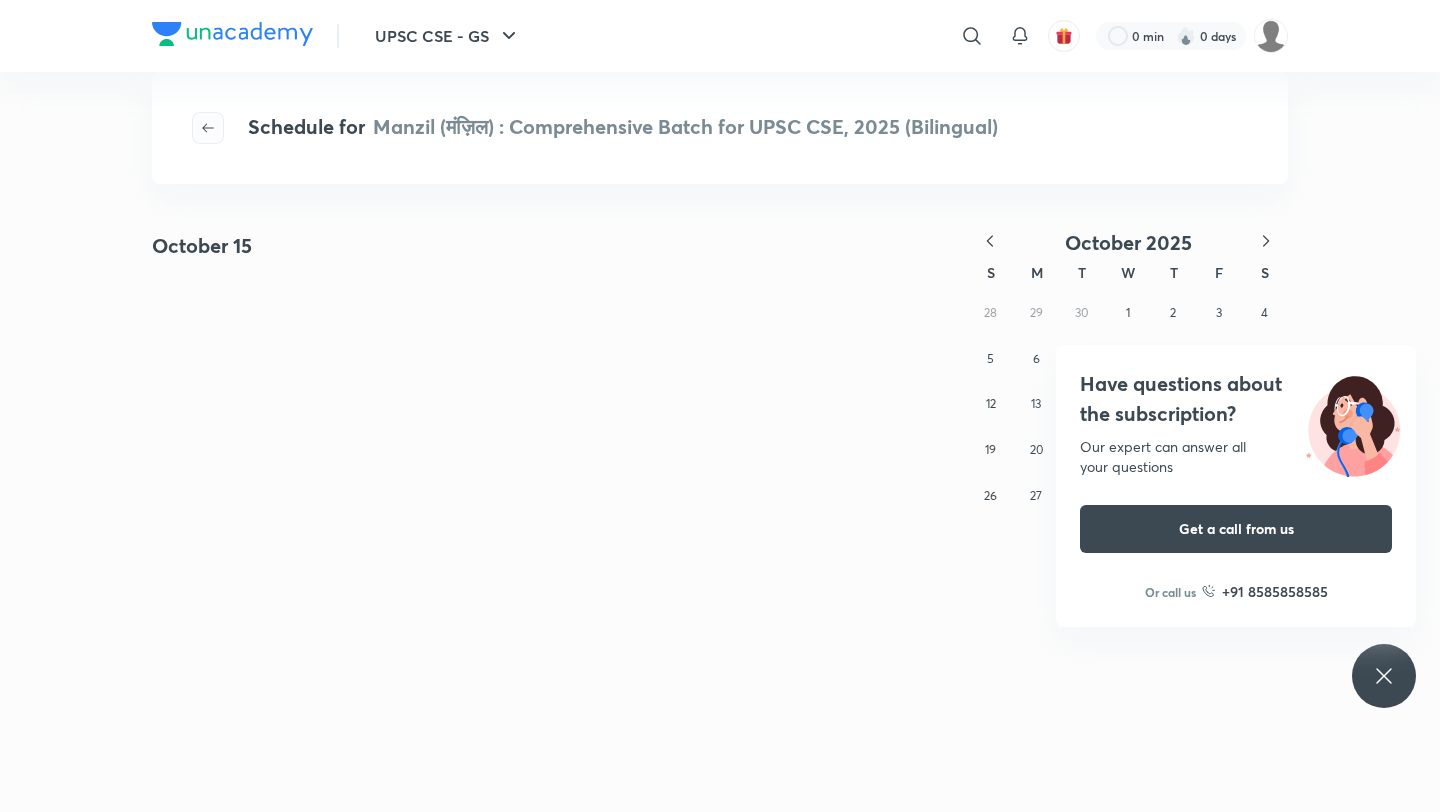 click 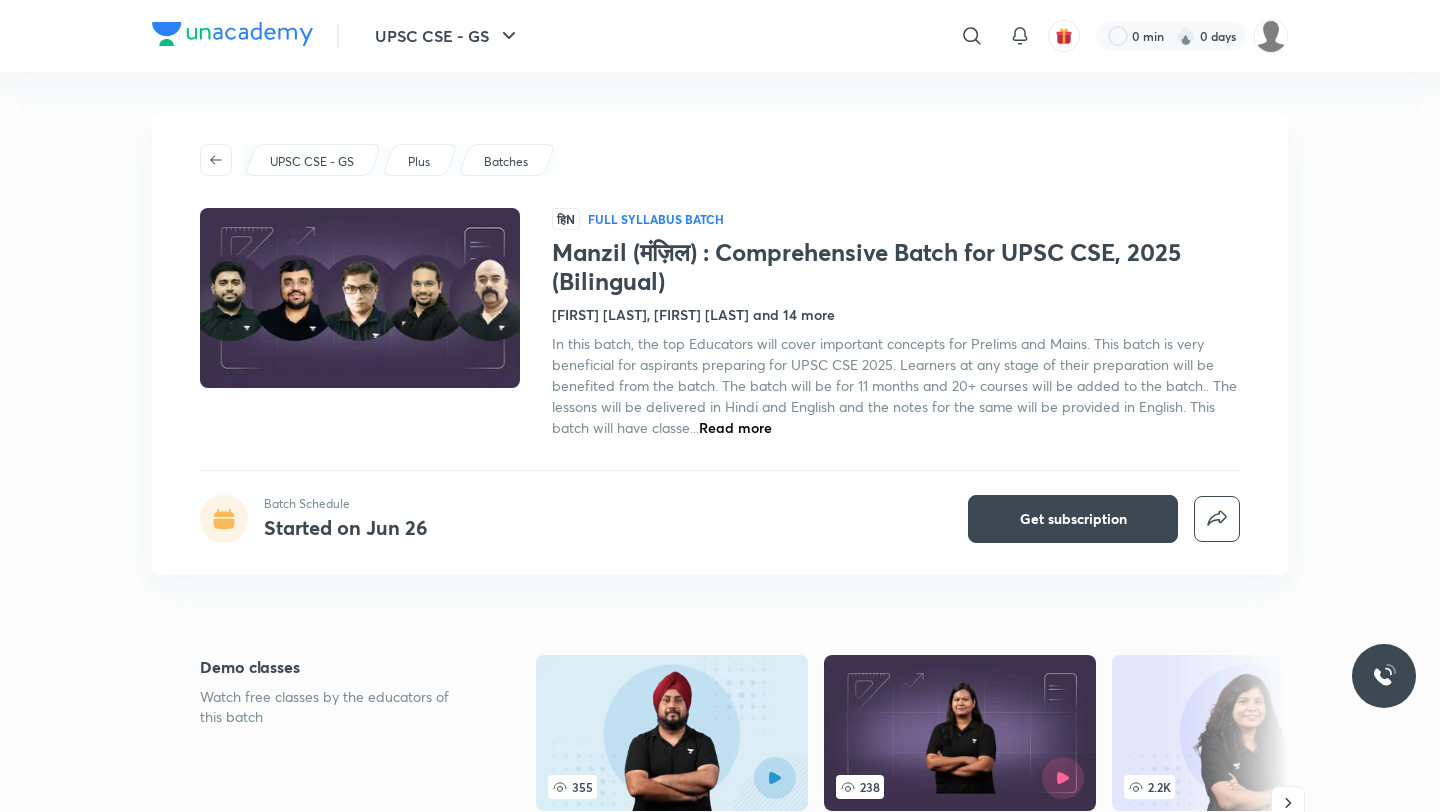 click on "Read more" at bounding box center [735, 427] 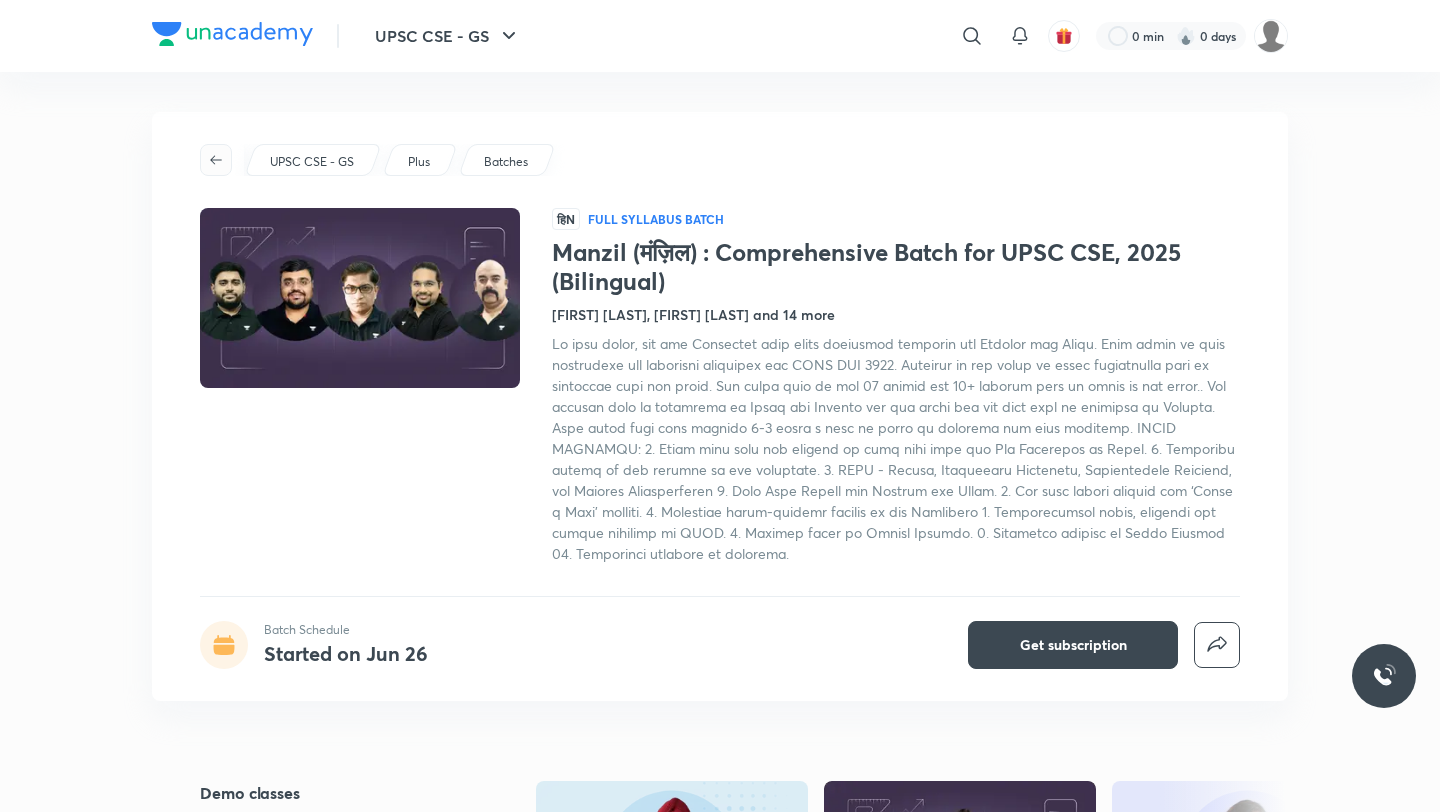click 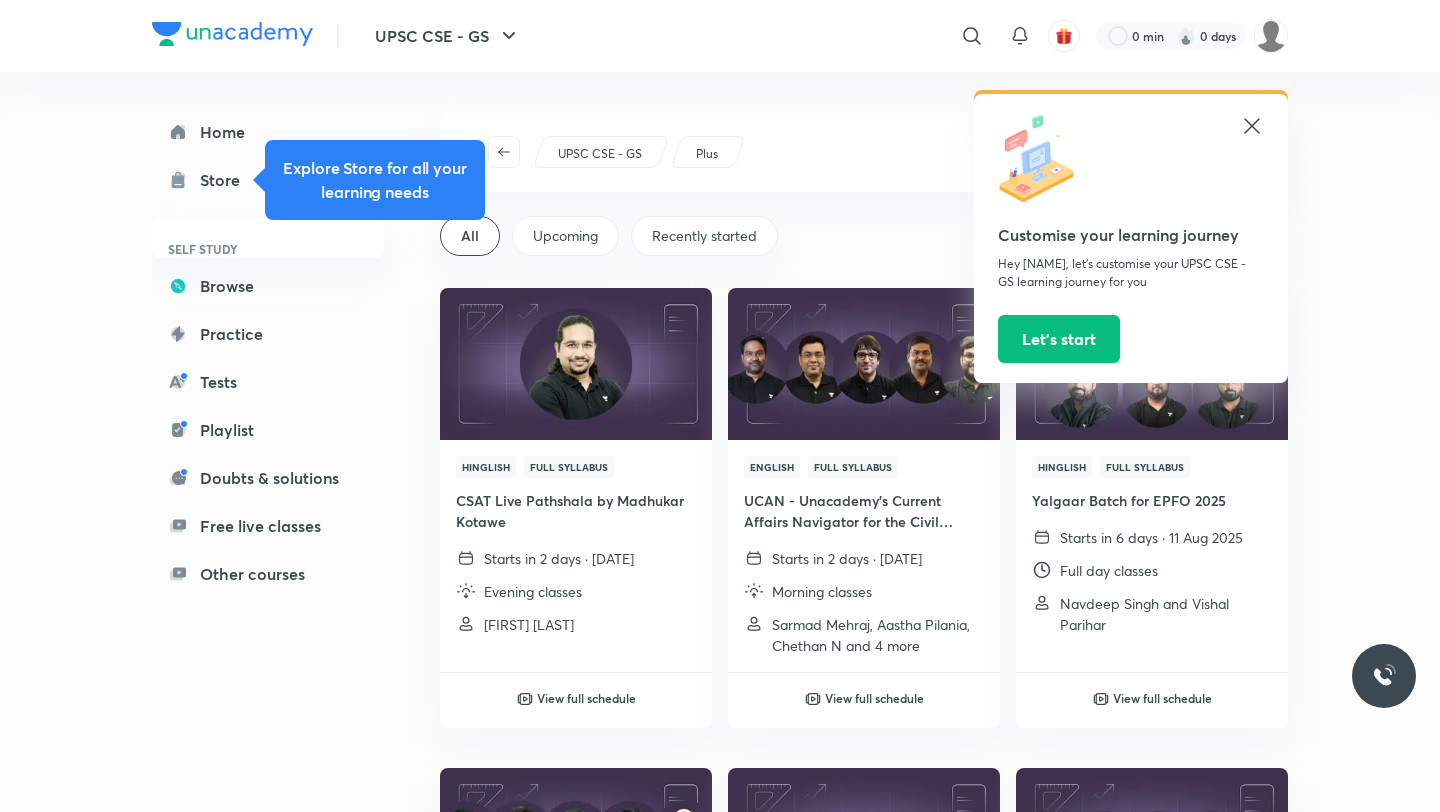 click 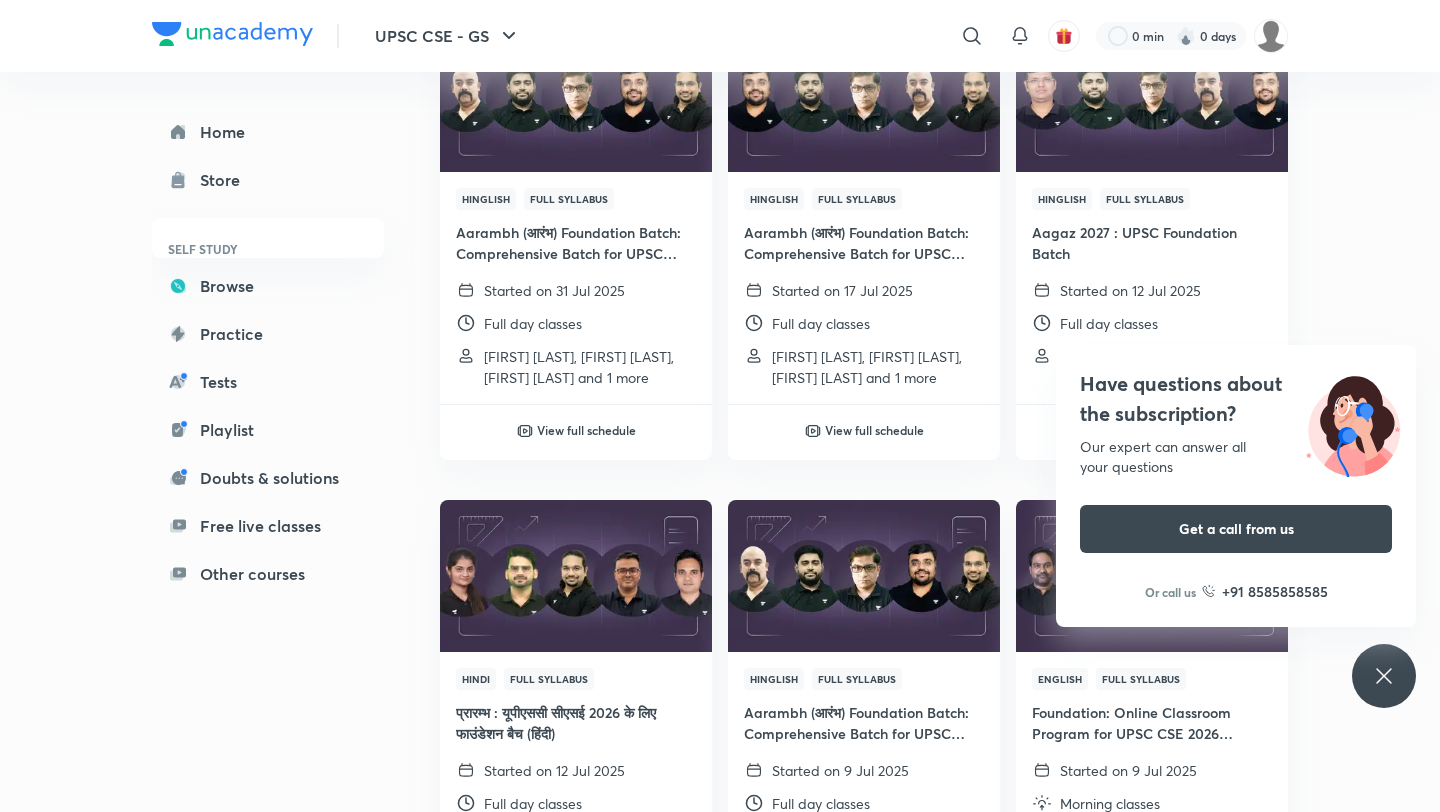 scroll, scrollTop: 1370, scrollLeft: 0, axis: vertical 